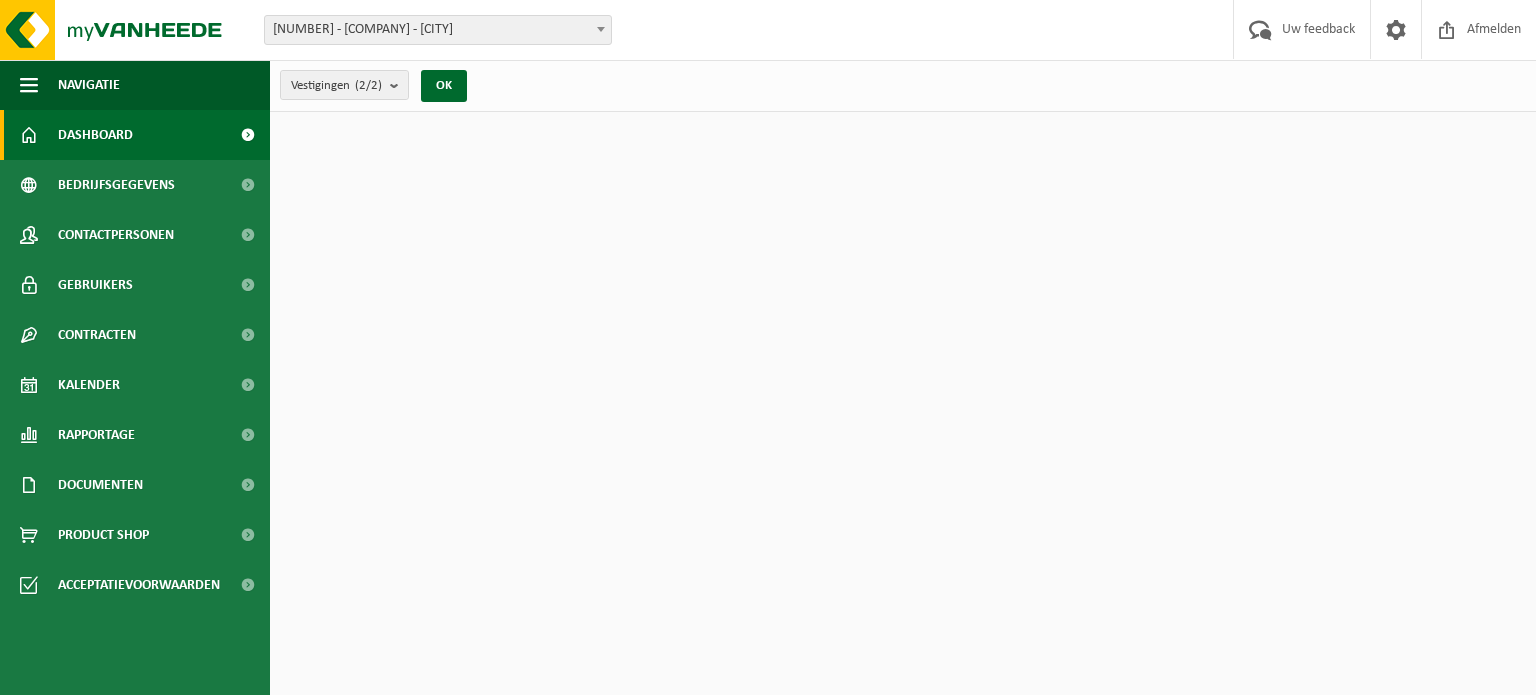 scroll, scrollTop: 0, scrollLeft: 0, axis: both 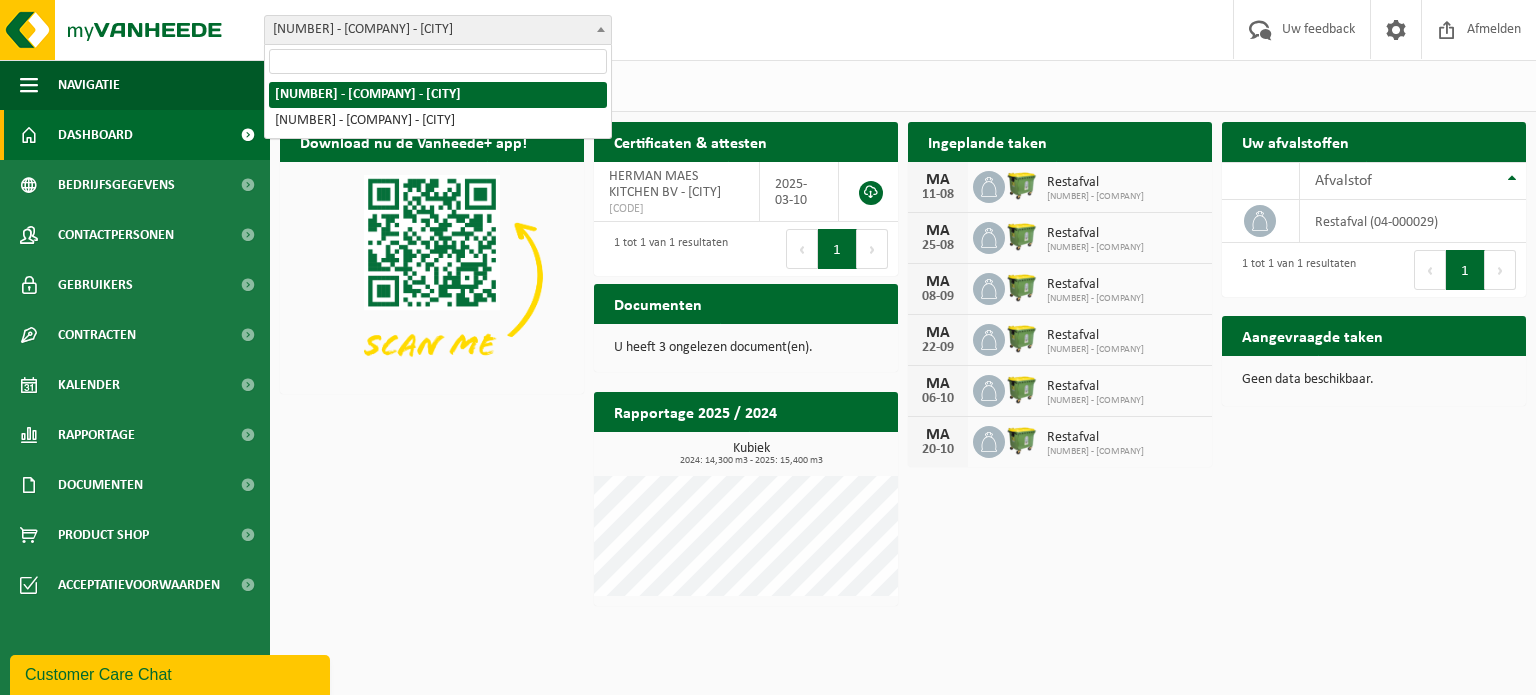 click at bounding box center [601, 29] 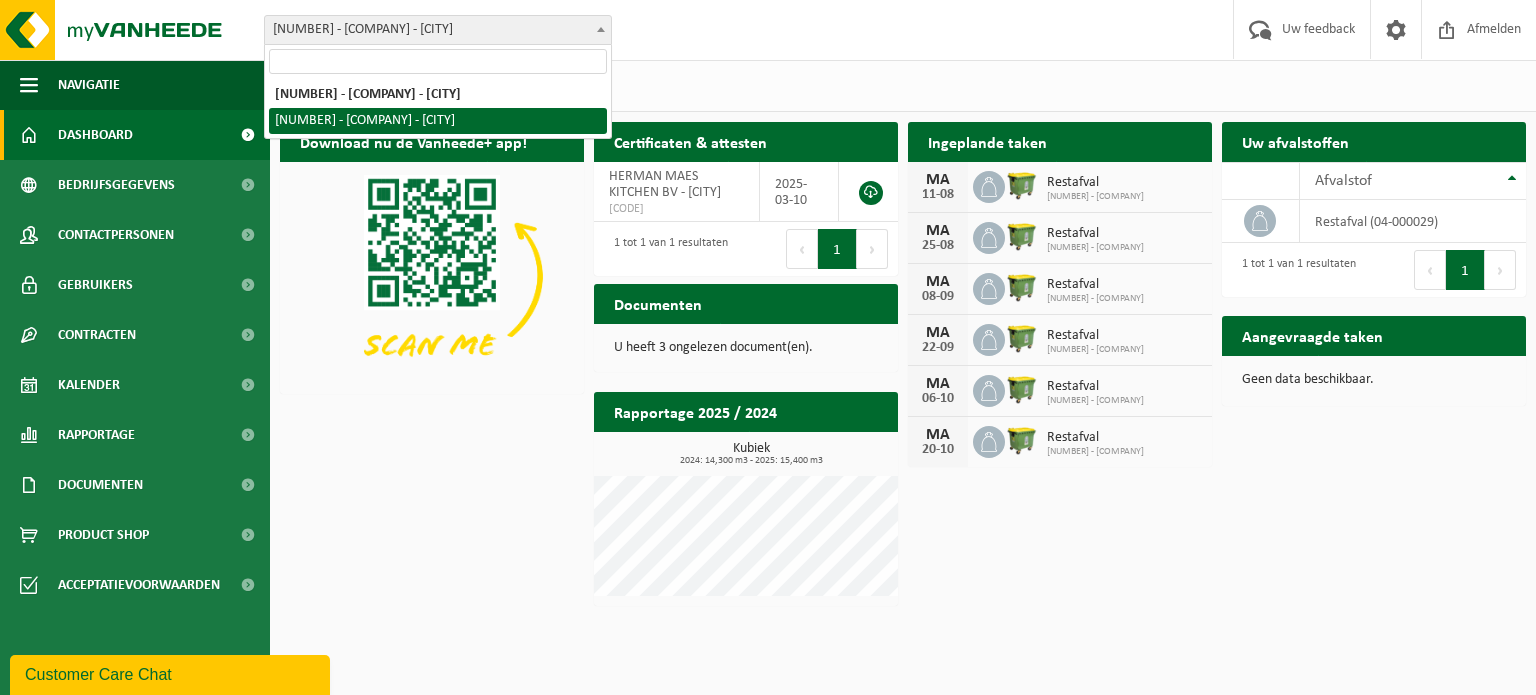 select on "139328" 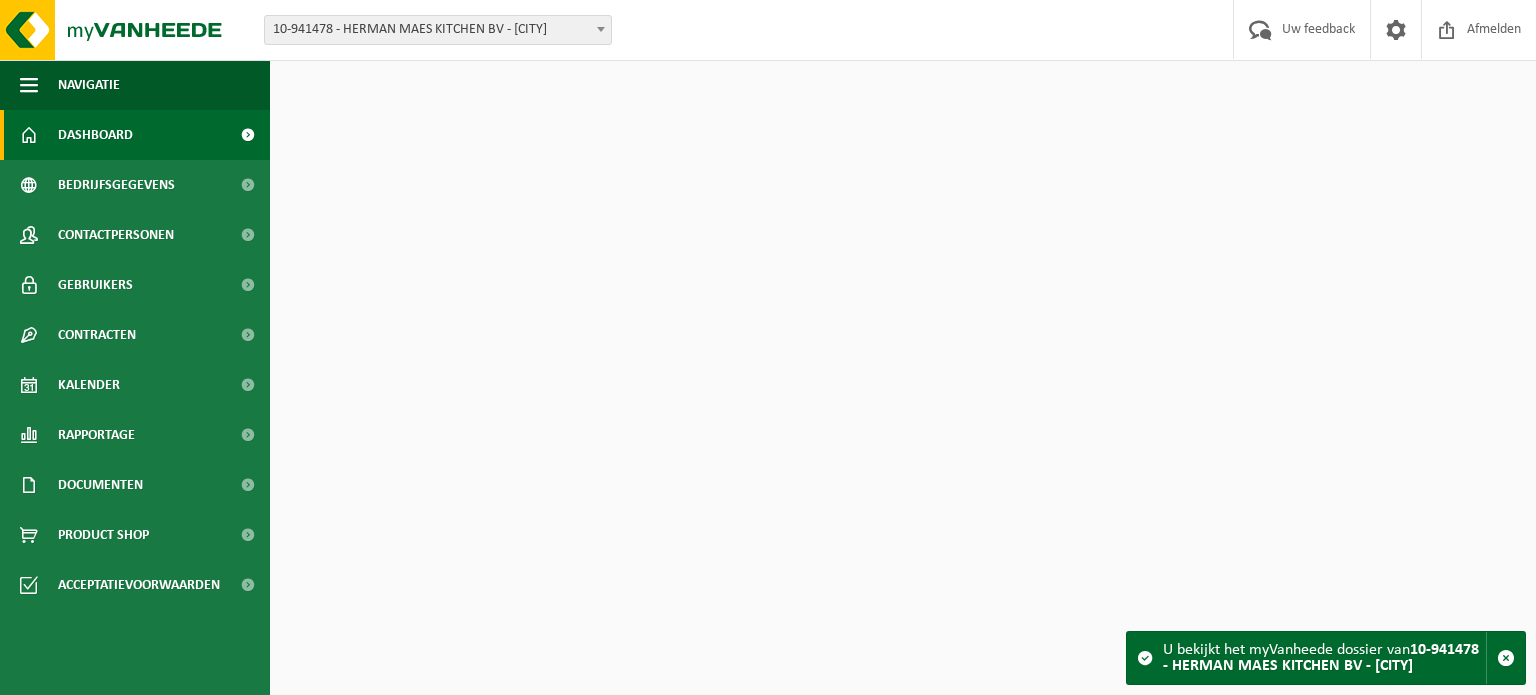 scroll, scrollTop: 0, scrollLeft: 0, axis: both 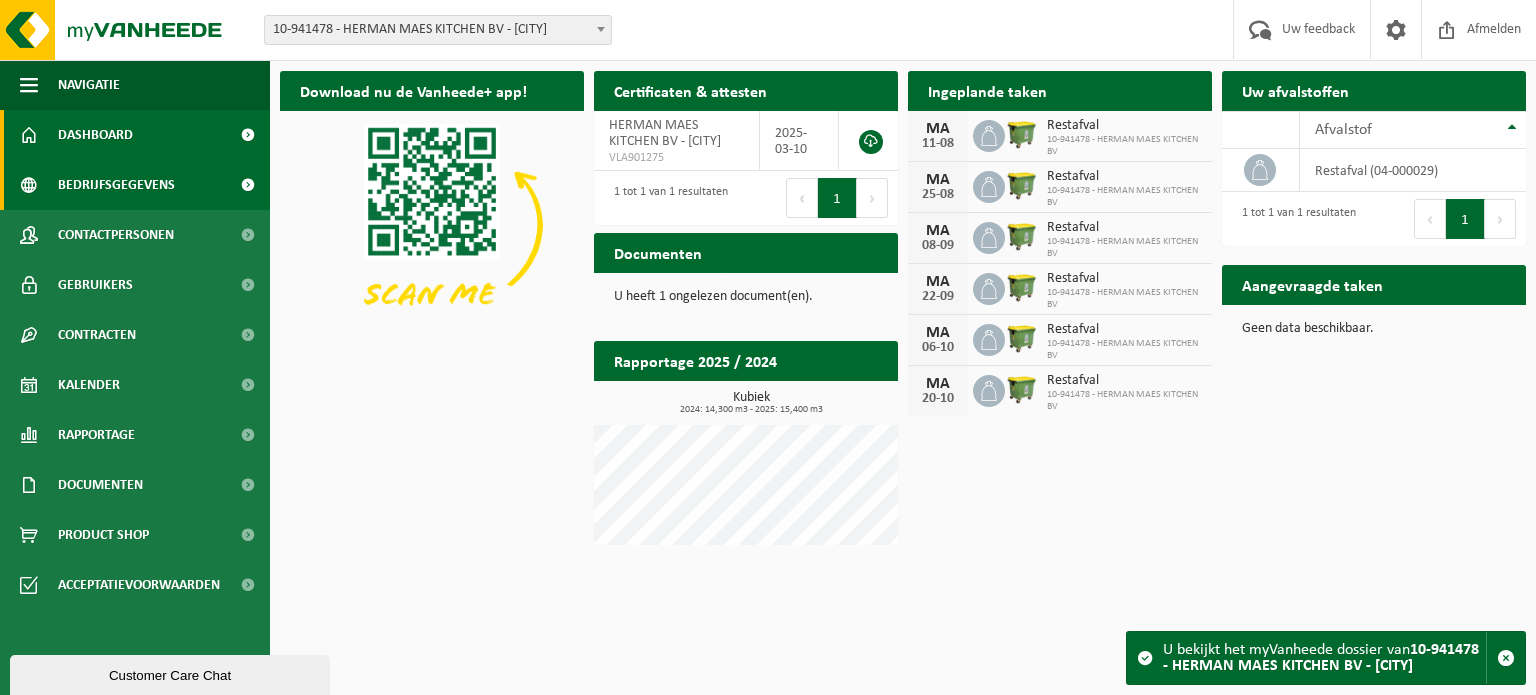 click on "Bedrijfsgegevens" at bounding box center [116, 185] 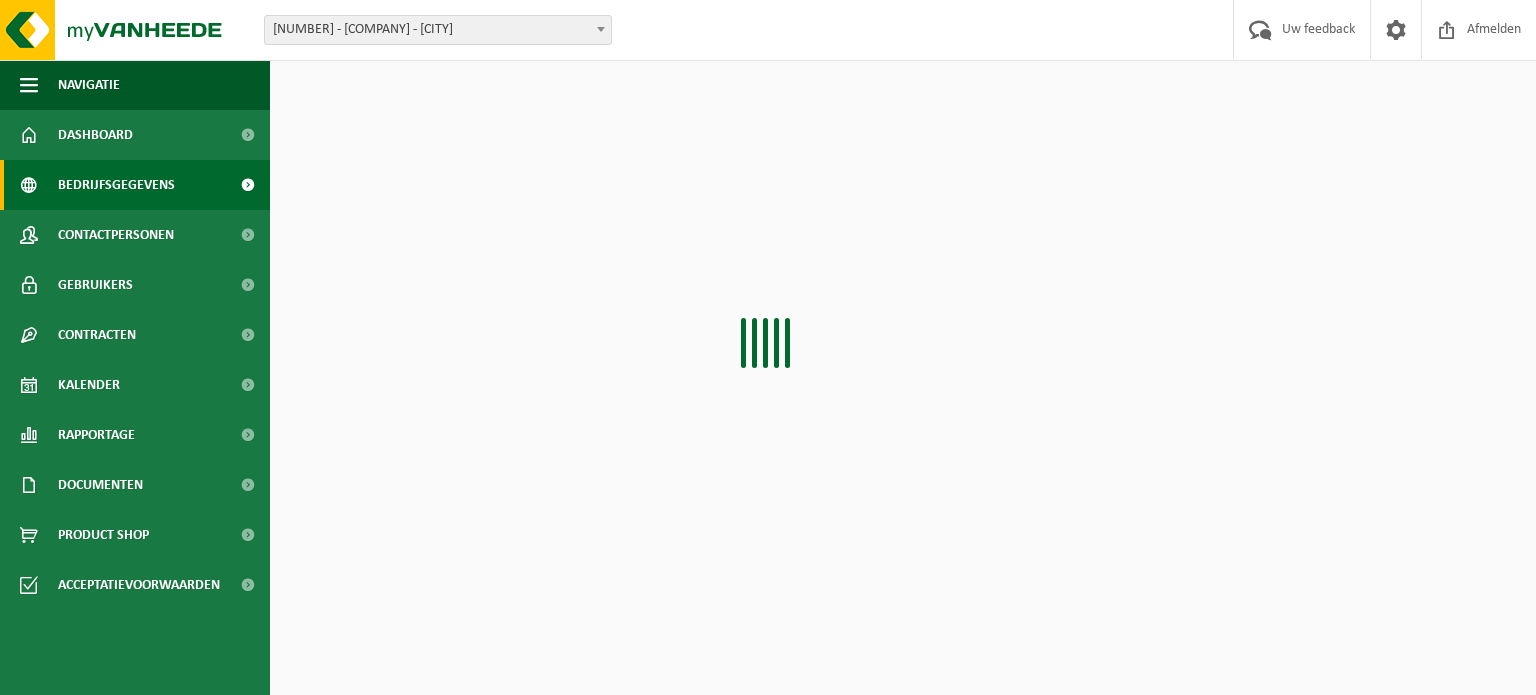 scroll, scrollTop: 0, scrollLeft: 0, axis: both 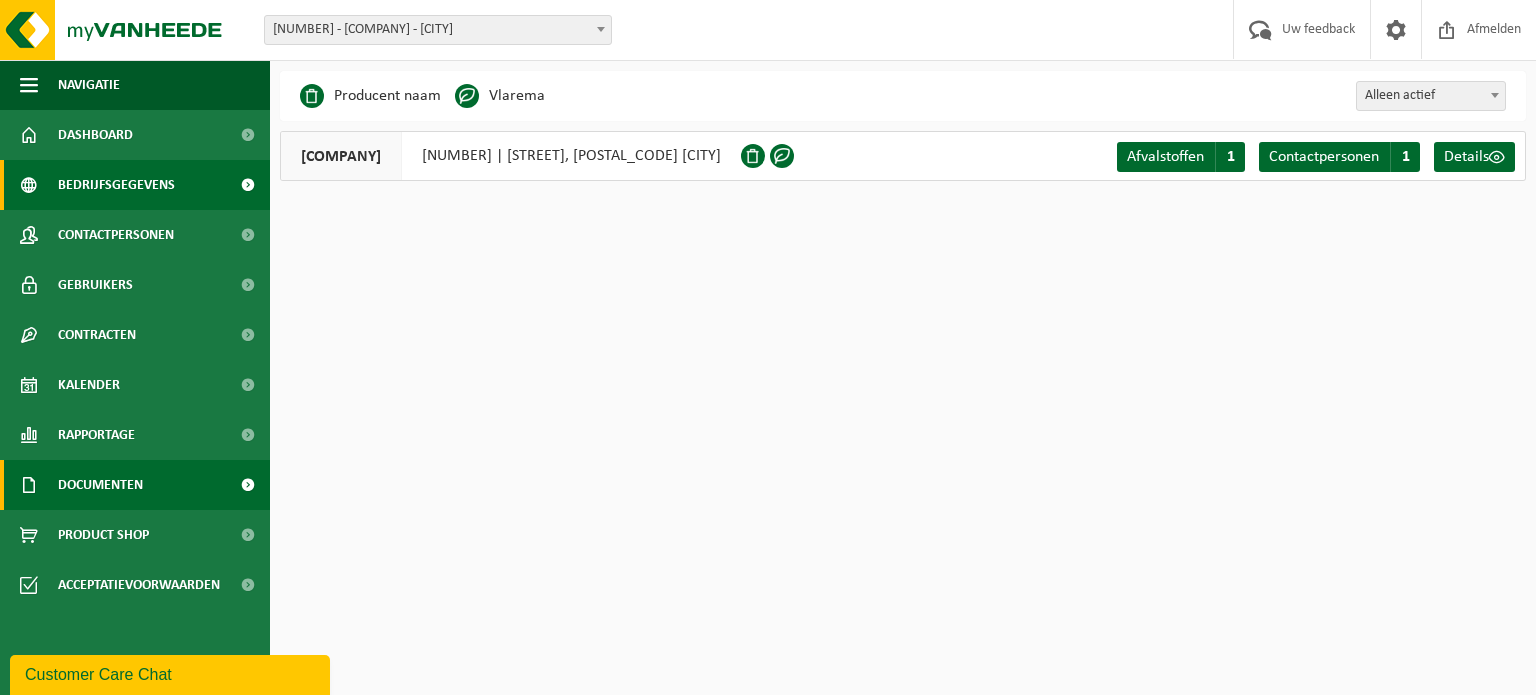click on "Documenten" at bounding box center [100, 485] 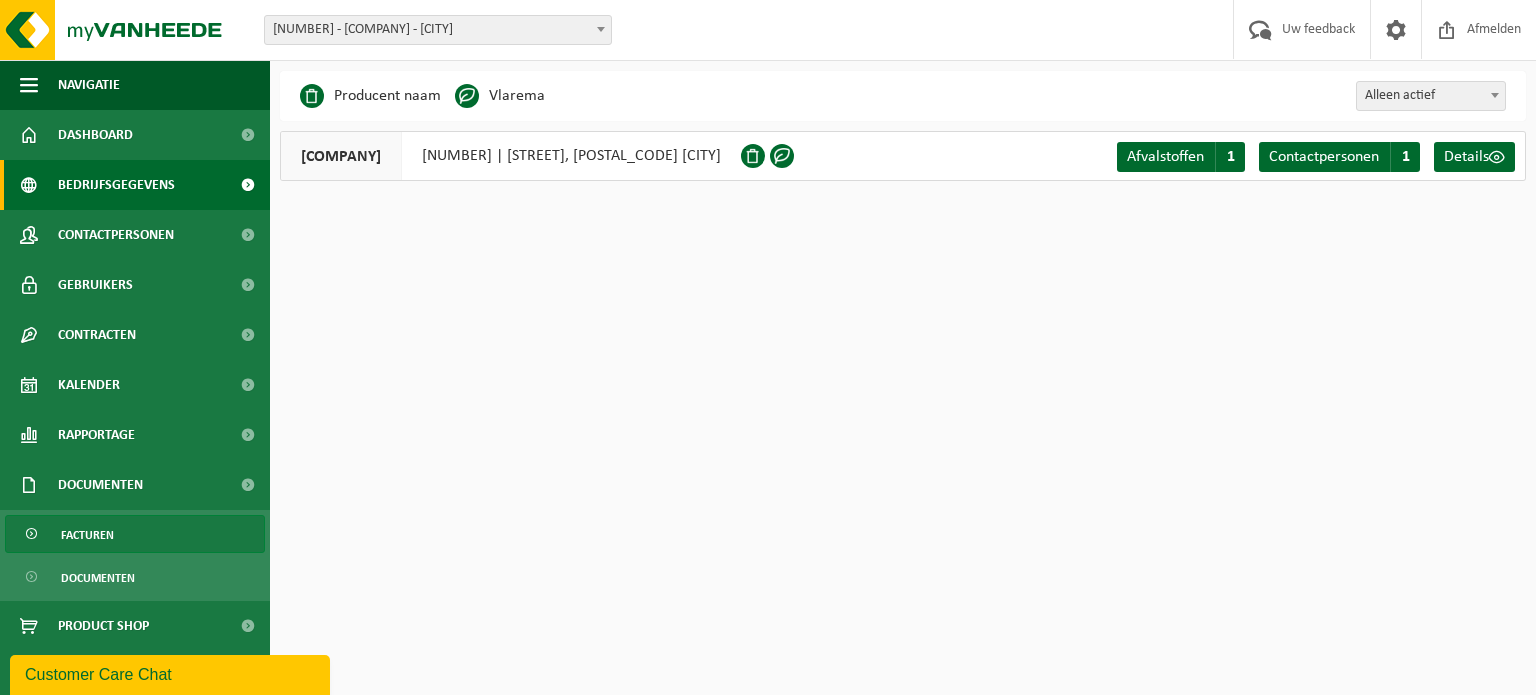 click on "Facturen" at bounding box center (135, 534) 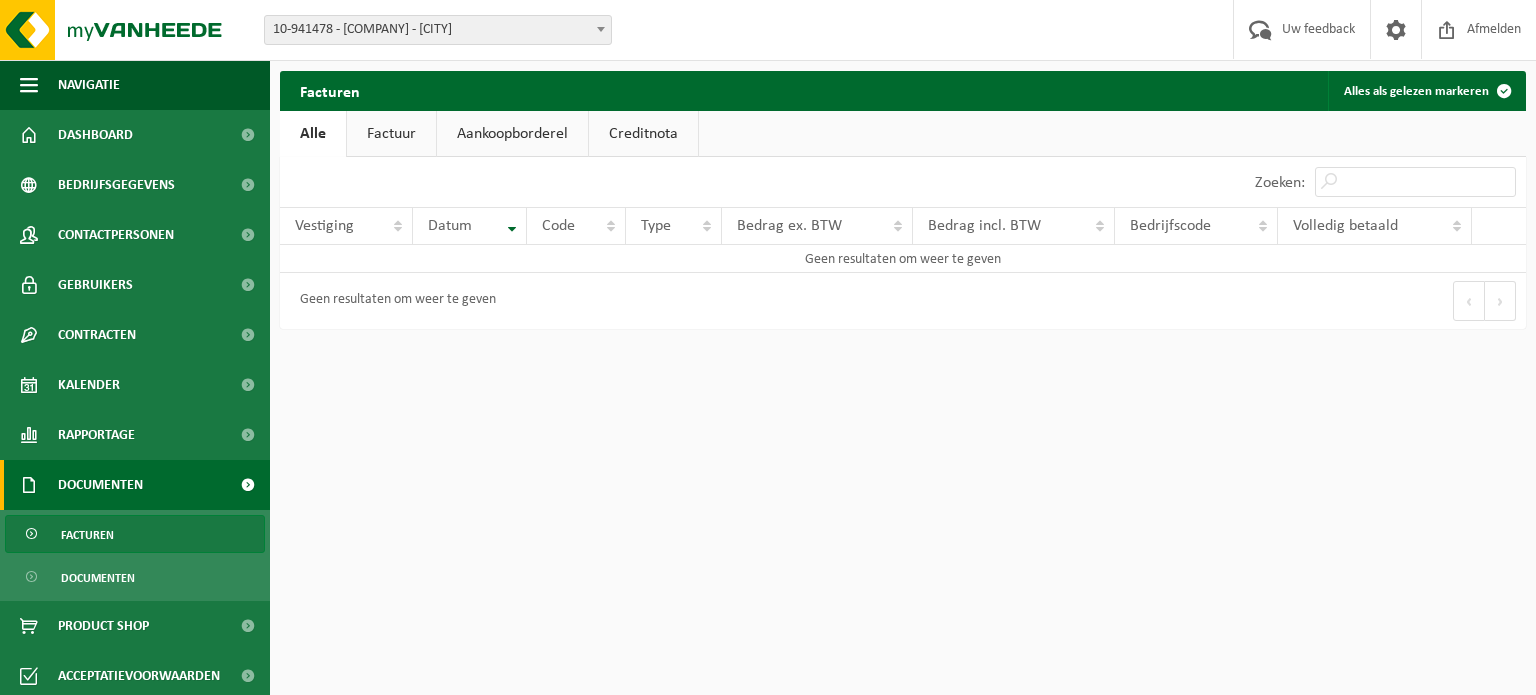 scroll, scrollTop: 0, scrollLeft: 0, axis: both 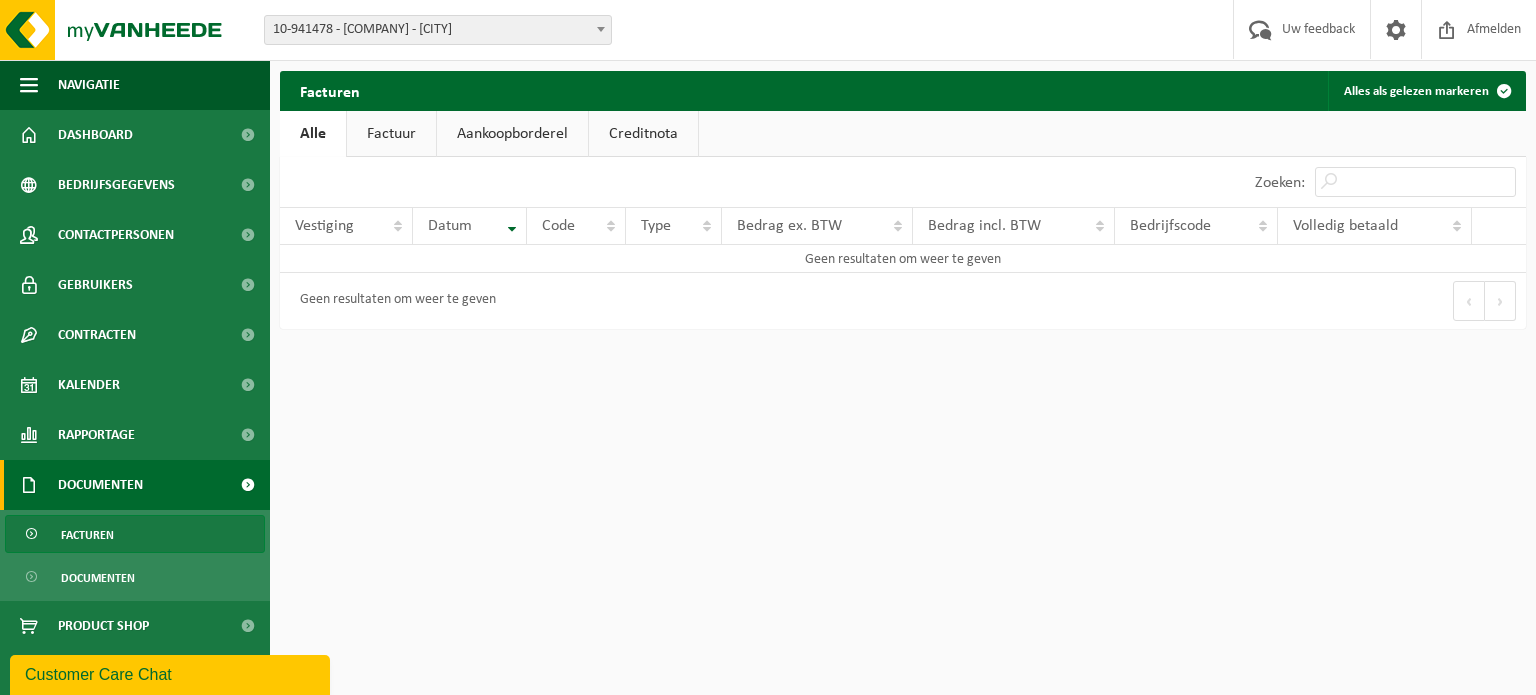 click on "Factuur" at bounding box center (391, 134) 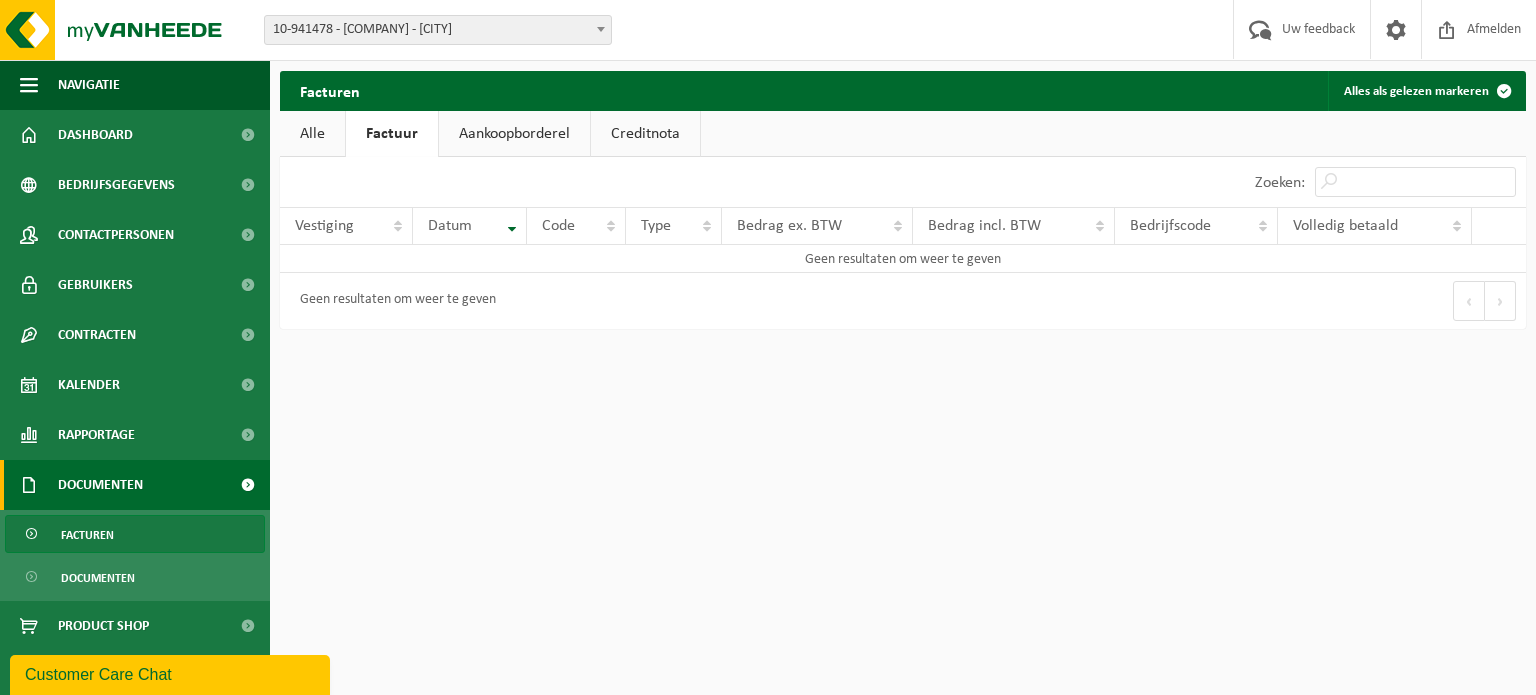 click on "Aankoopborderel" at bounding box center [514, 134] 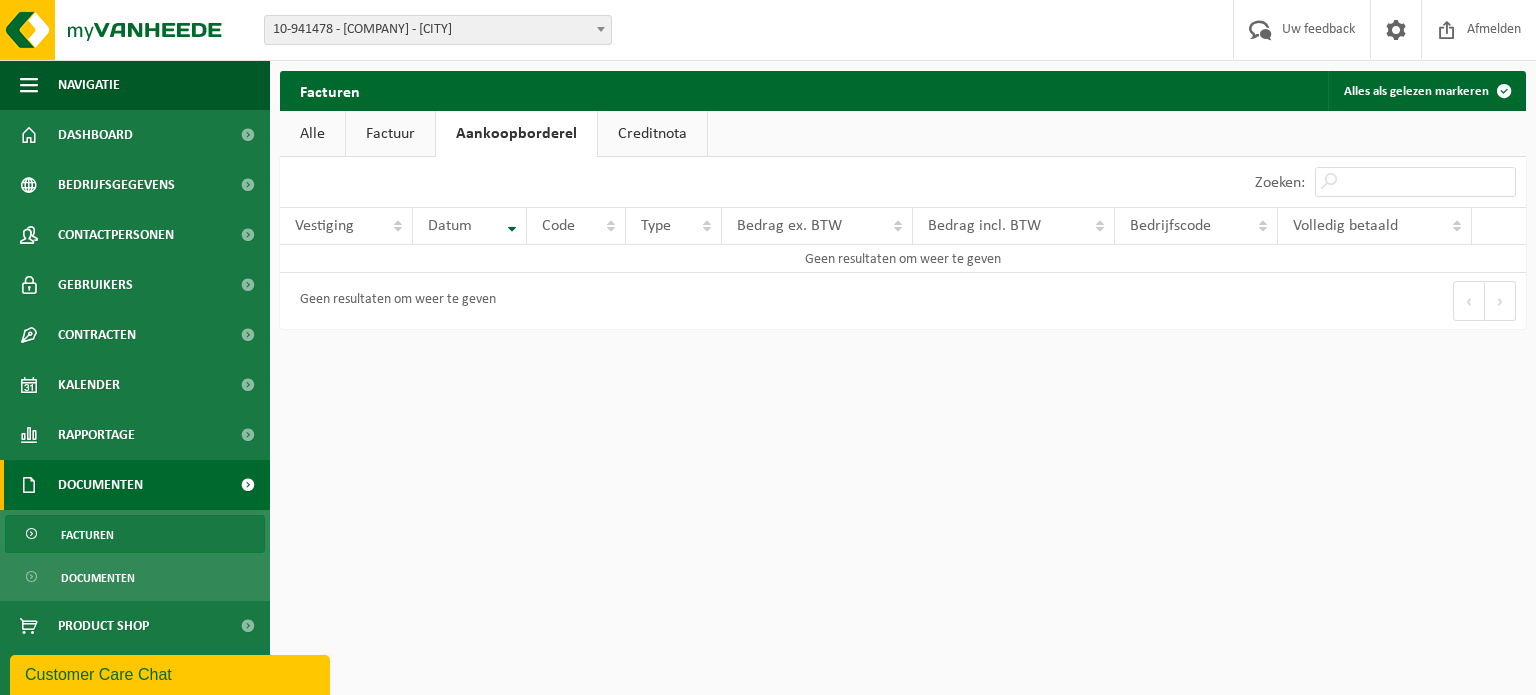 click on "Factuur" at bounding box center [390, 134] 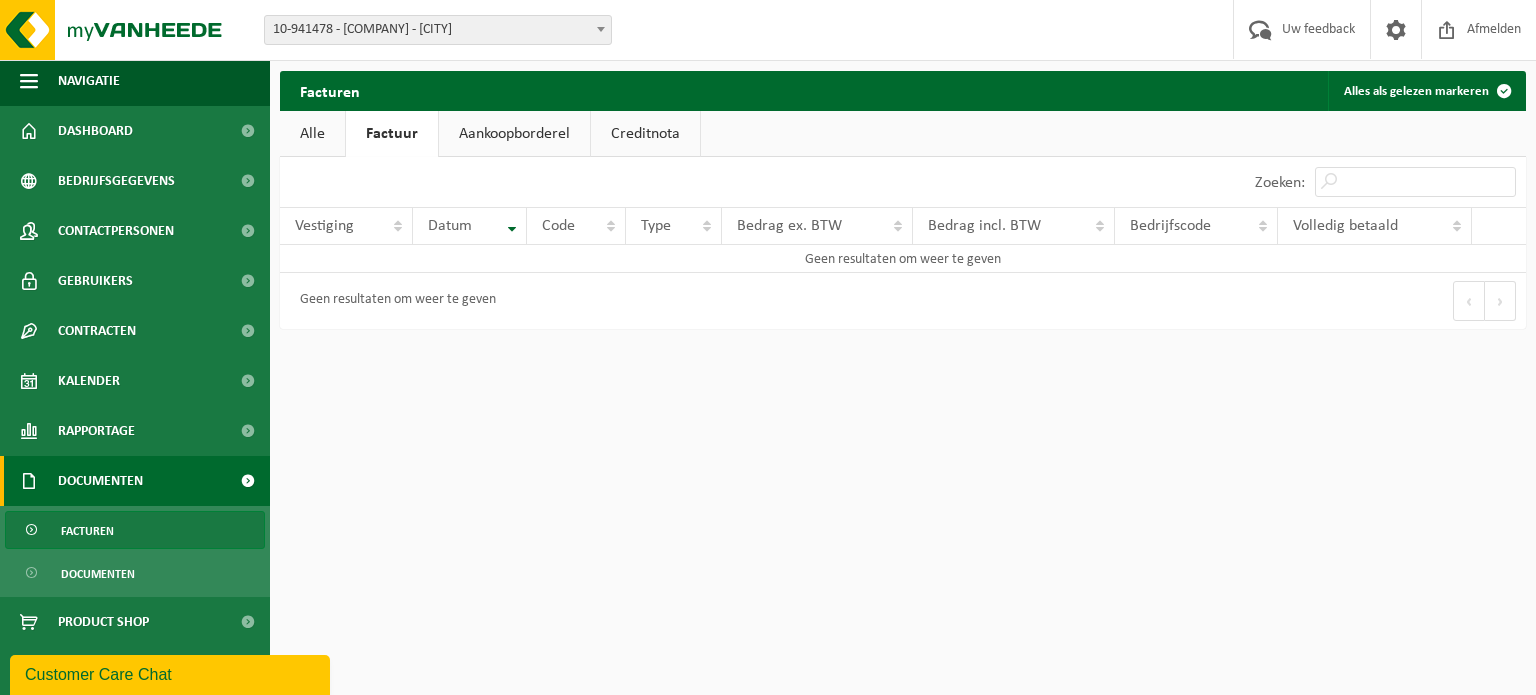 scroll, scrollTop: 5, scrollLeft: 0, axis: vertical 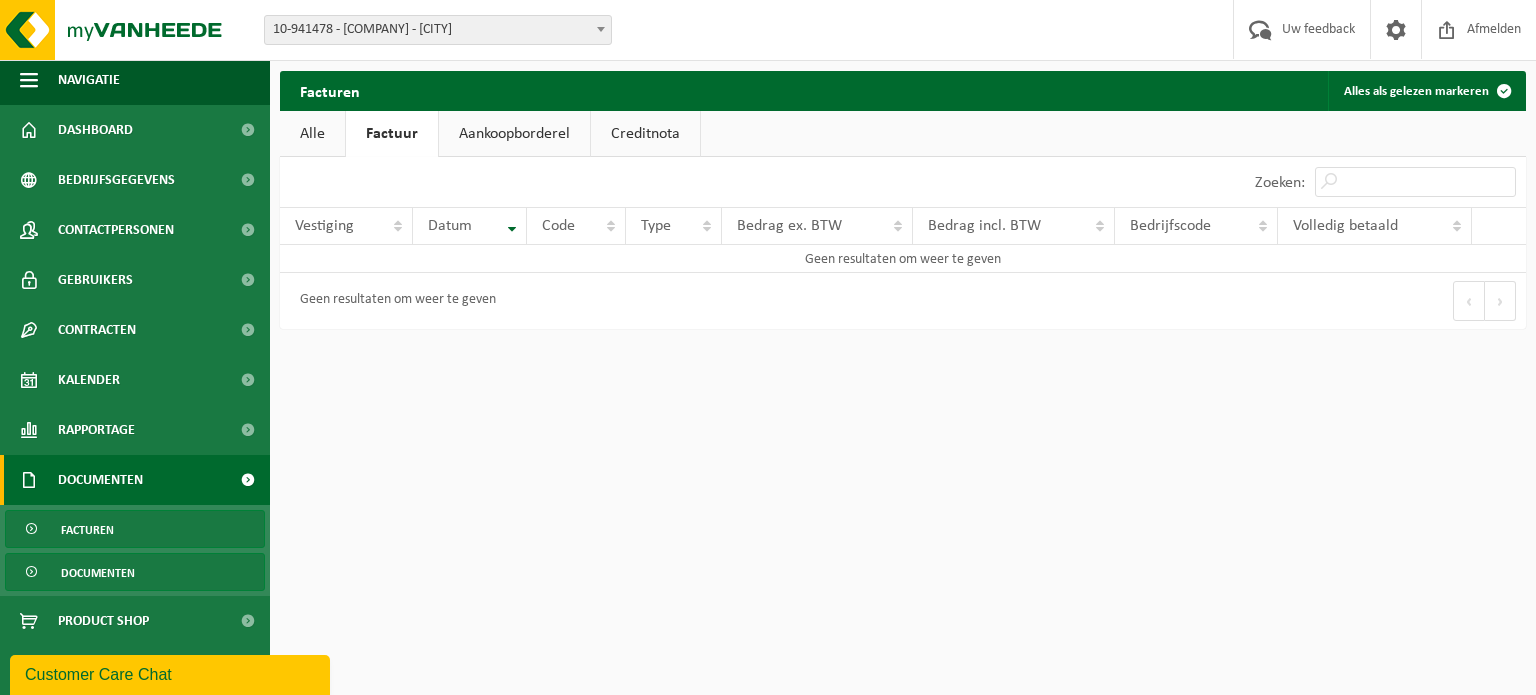 click on "Documenten" at bounding box center (98, 573) 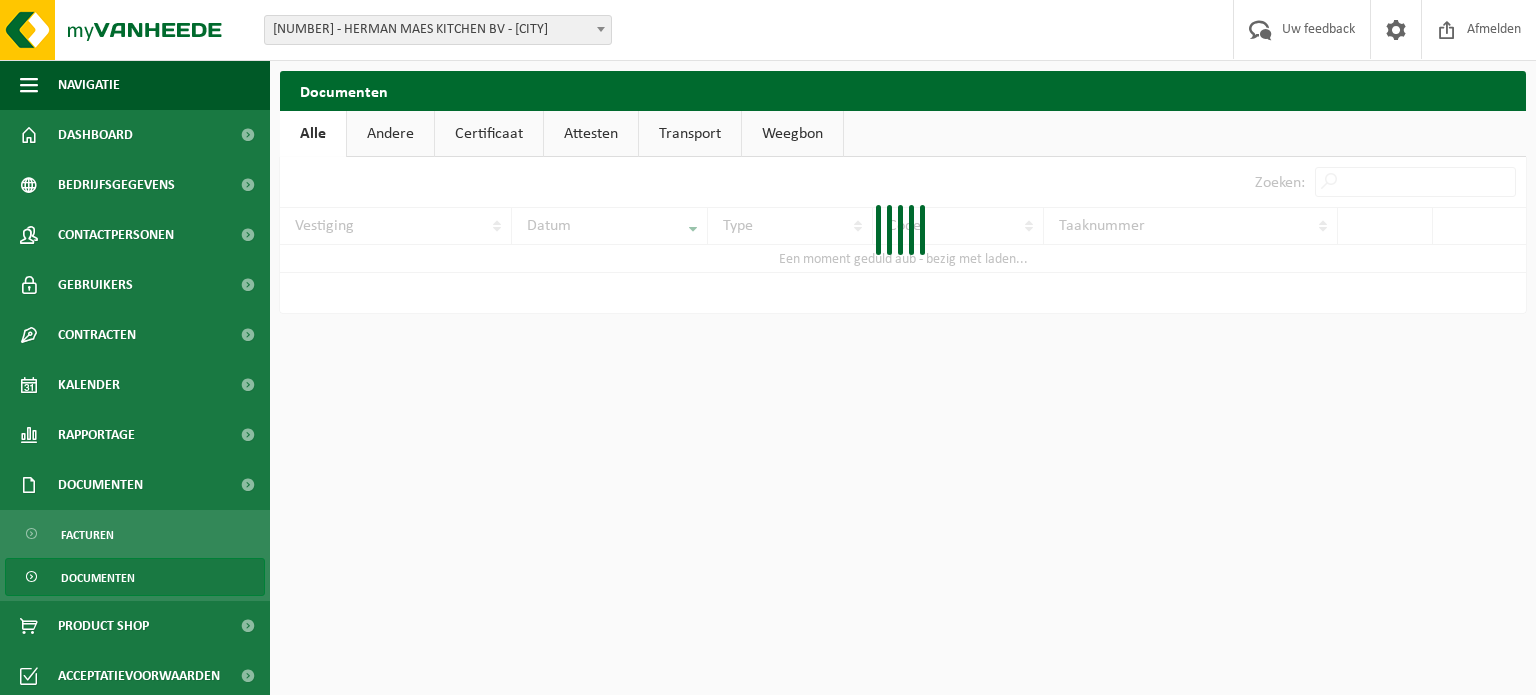 scroll, scrollTop: 0, scrollLeft: 0, axis: both 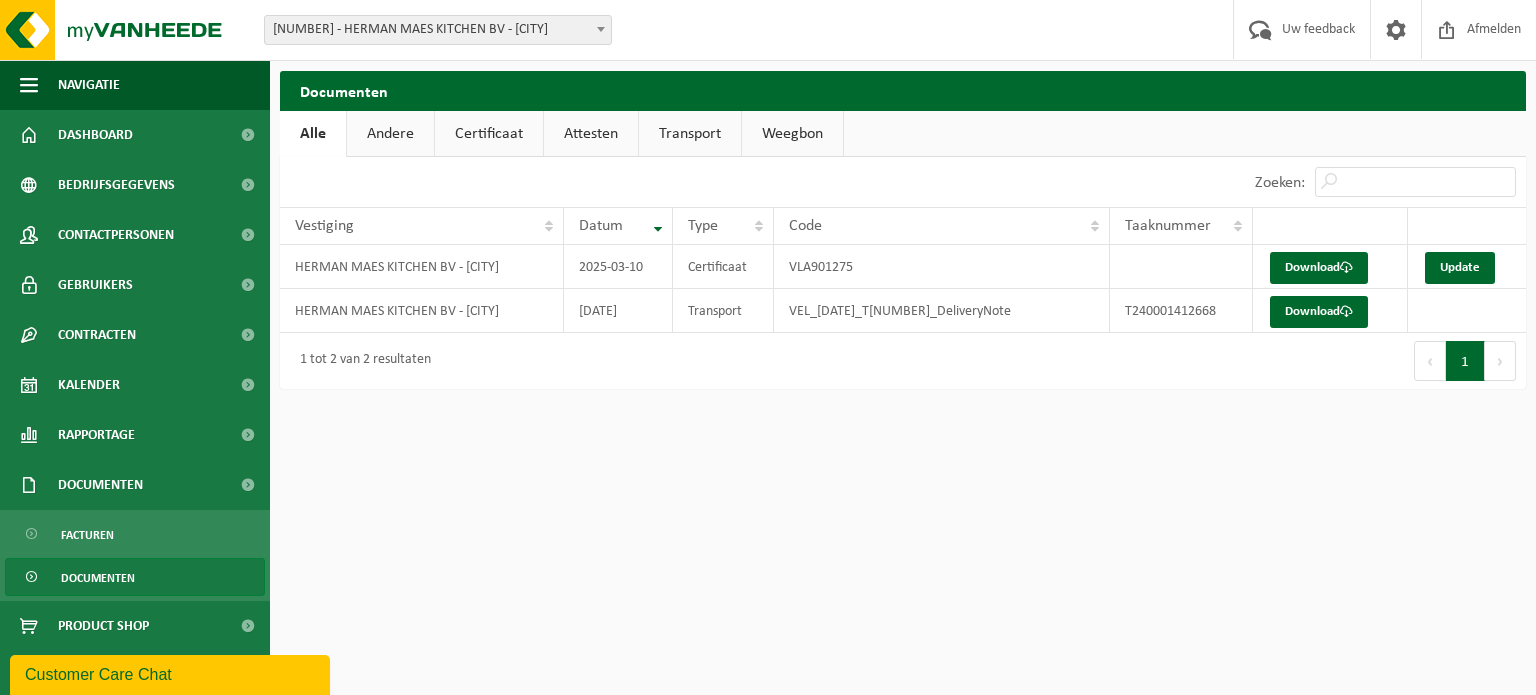 drag, startPoint x: 390, startPoint y: 489, endPoint x: 421, endPoint y: 467, distance: 38.013157 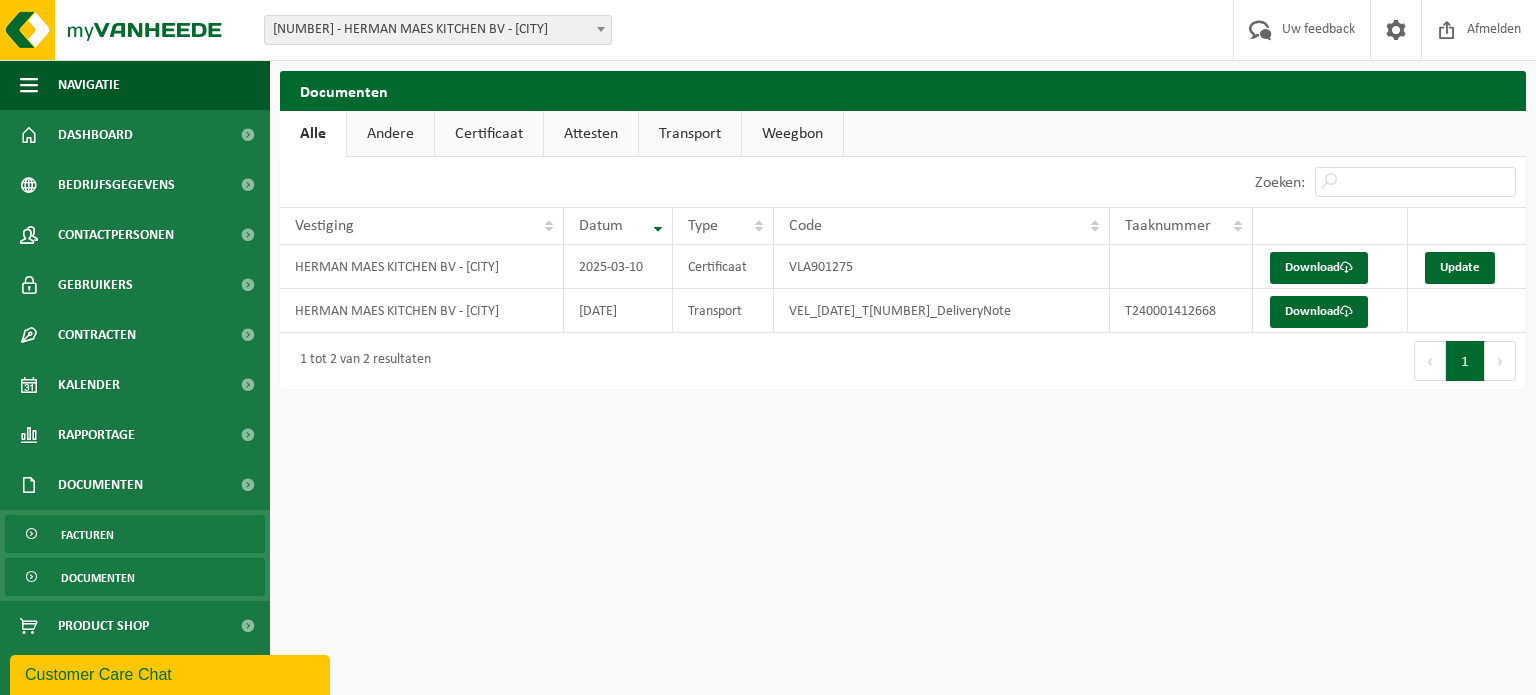 click on "Facturen" at bounding box center (135, 534) 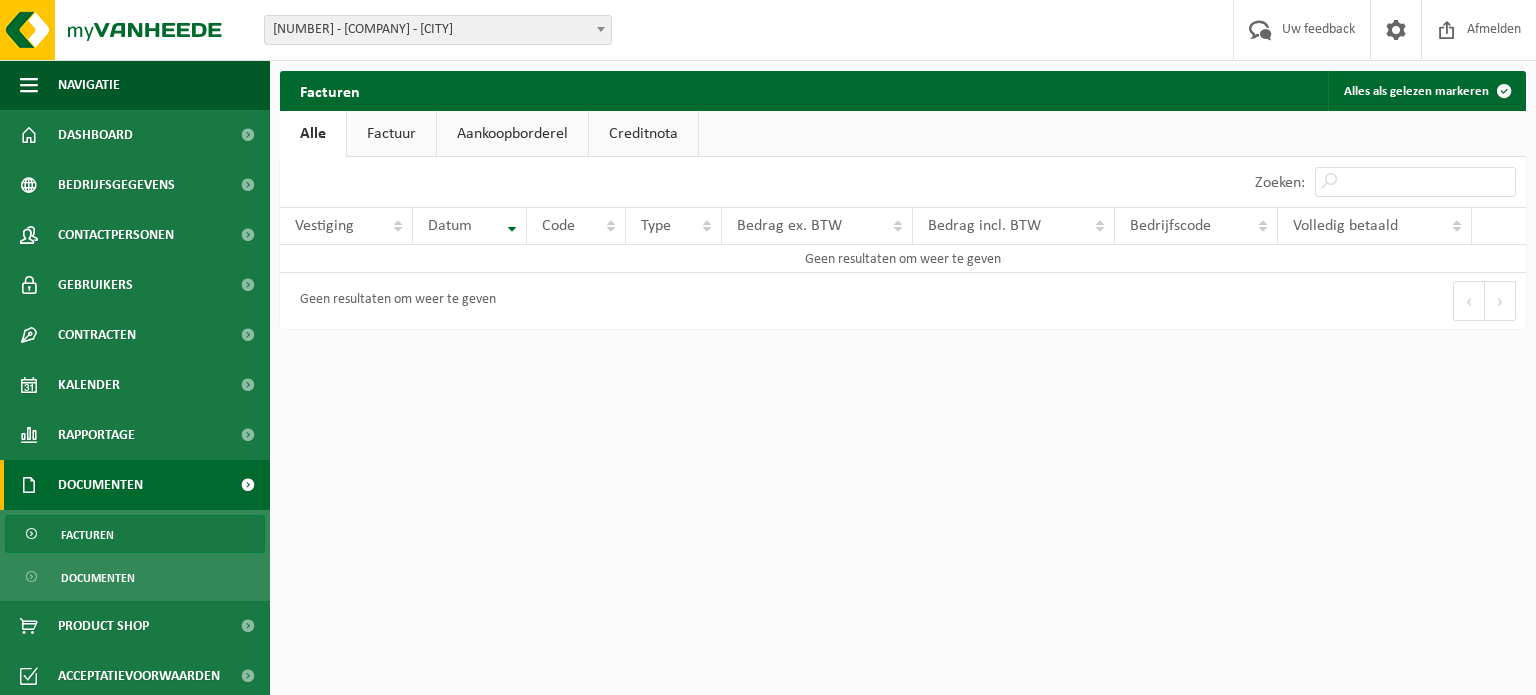 scroll, scrollTop: 0, scrollLeft: 0, axis: both 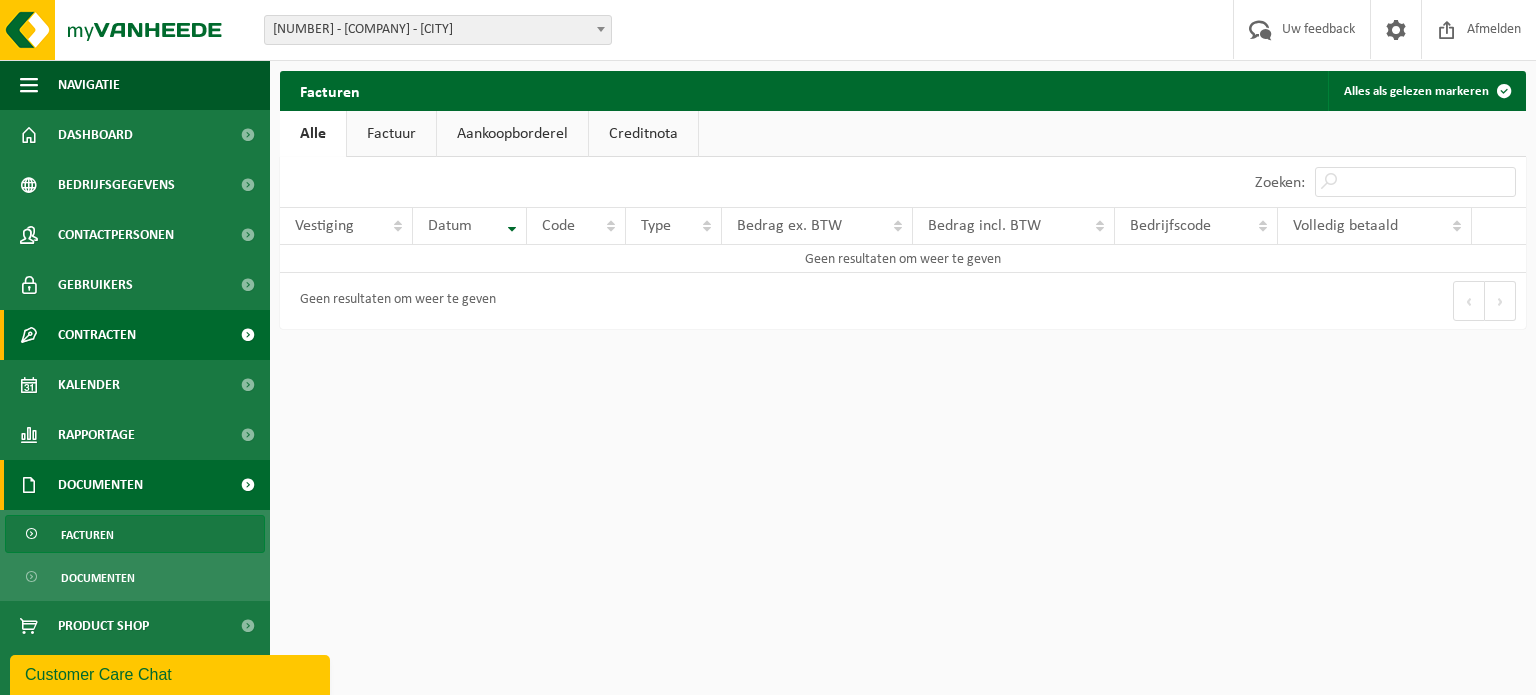 click on "Contracten" at bounding box center (135, 335) 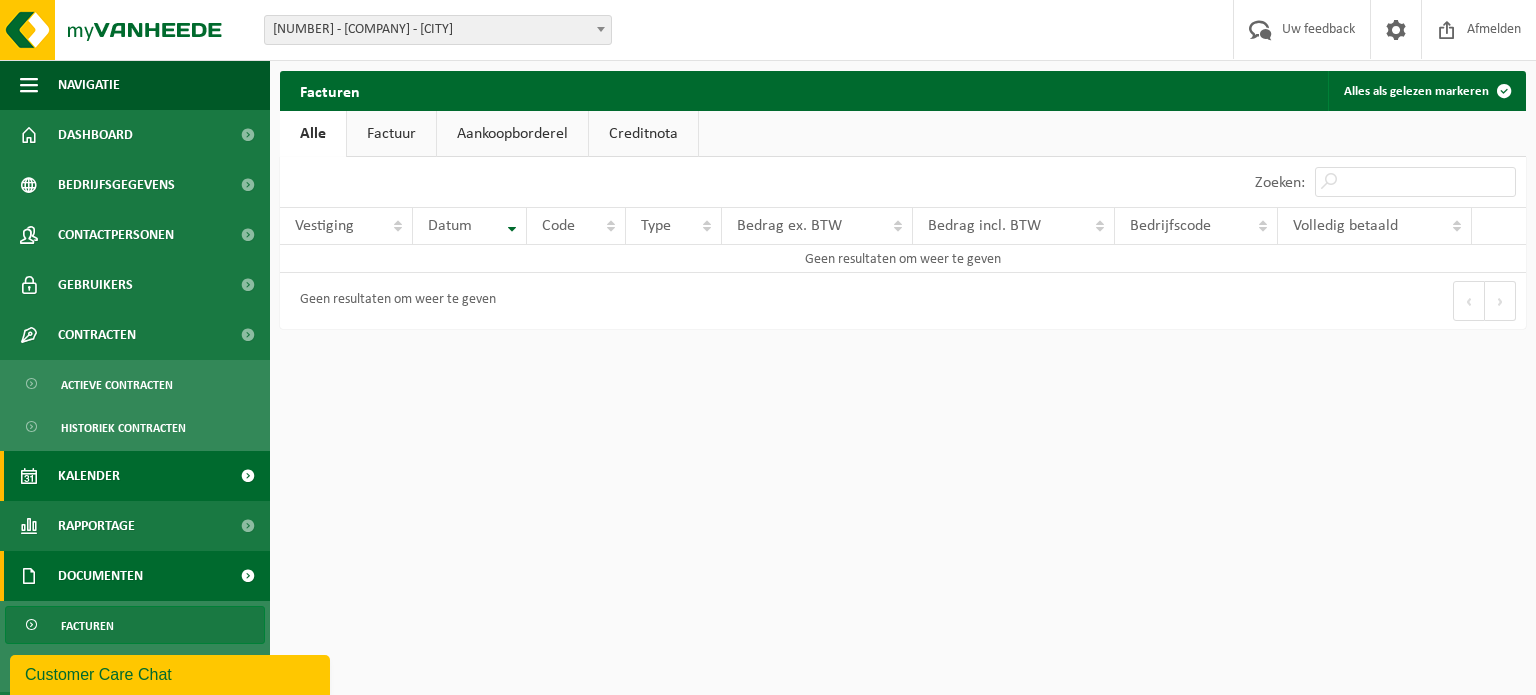 click on "Kalender" at bounding box center (135, 476) 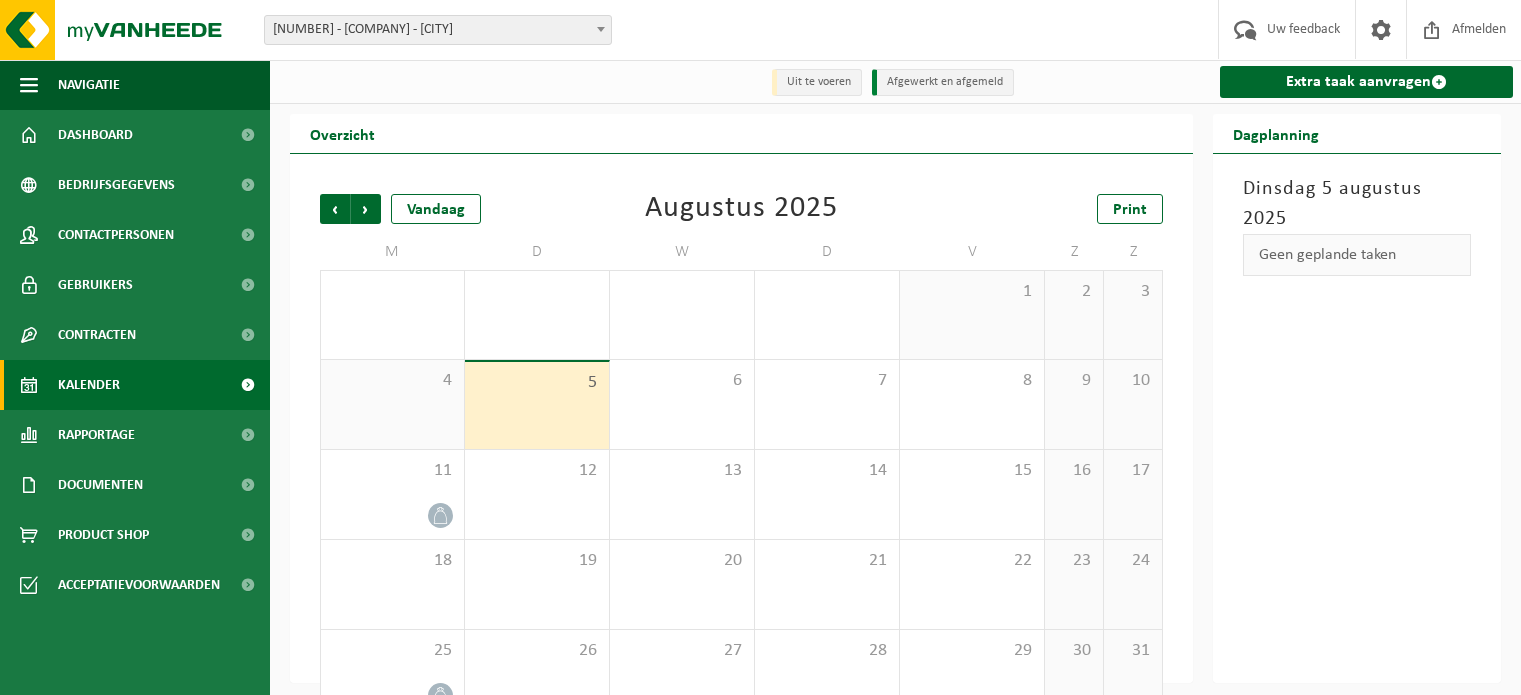 scroll, scrollTop: 0, scrollLeft: 0, axis: both 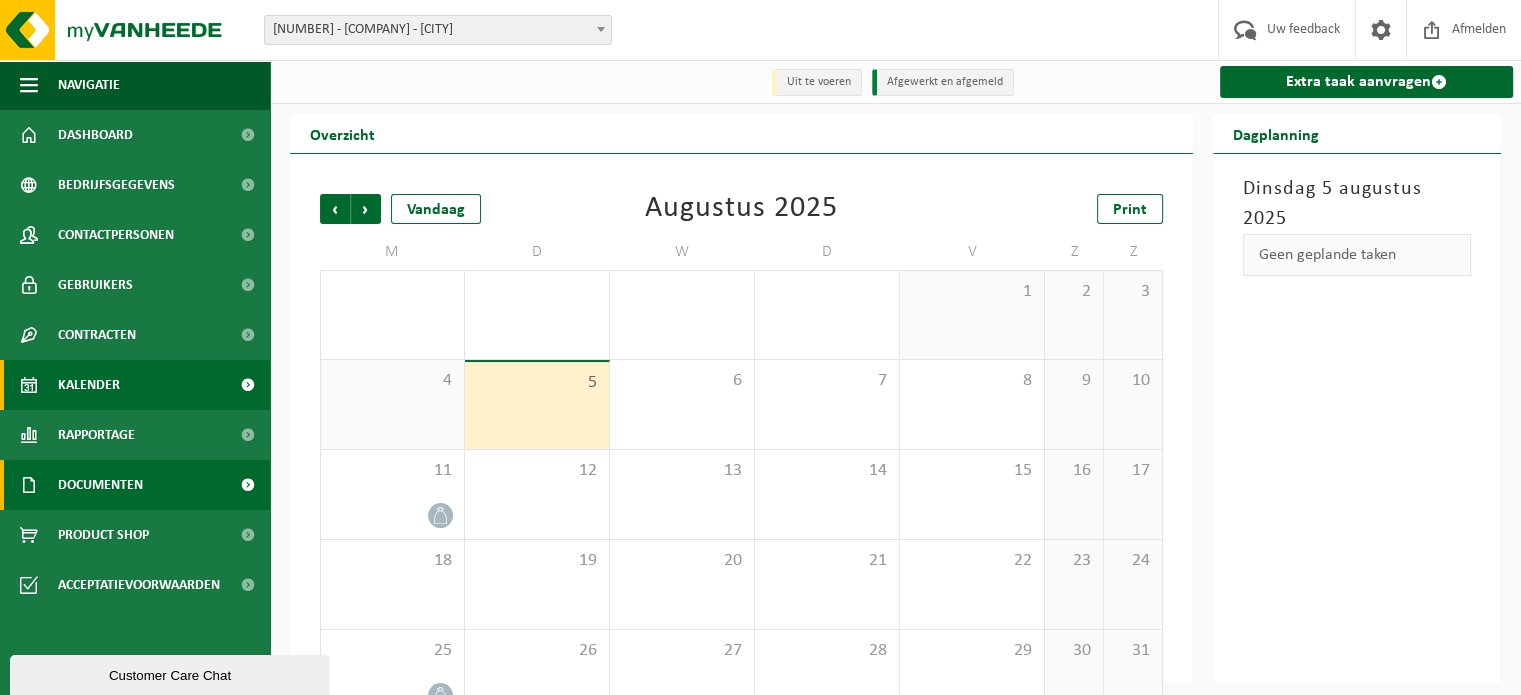 click on "Documenten" at bounding box center (100, 485) 